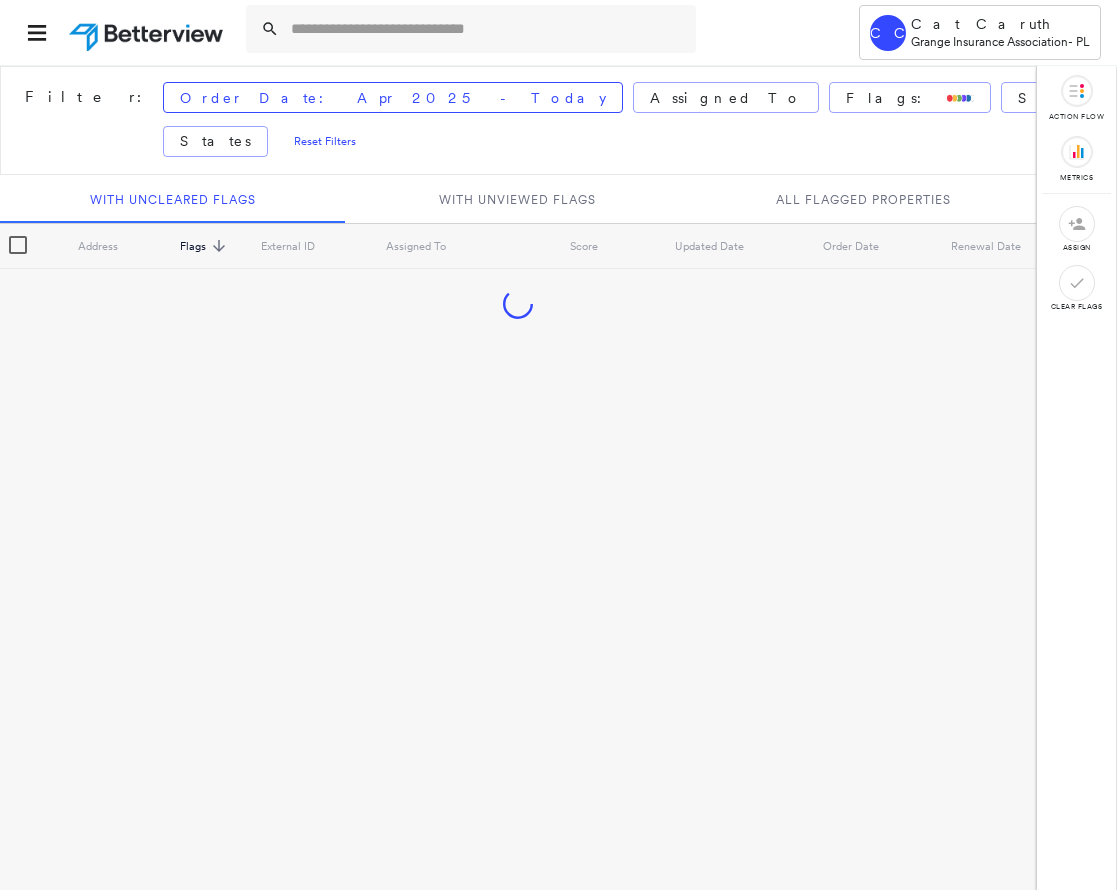 scroll, scrollTop: 0, scrollLeft: 0, axis: both 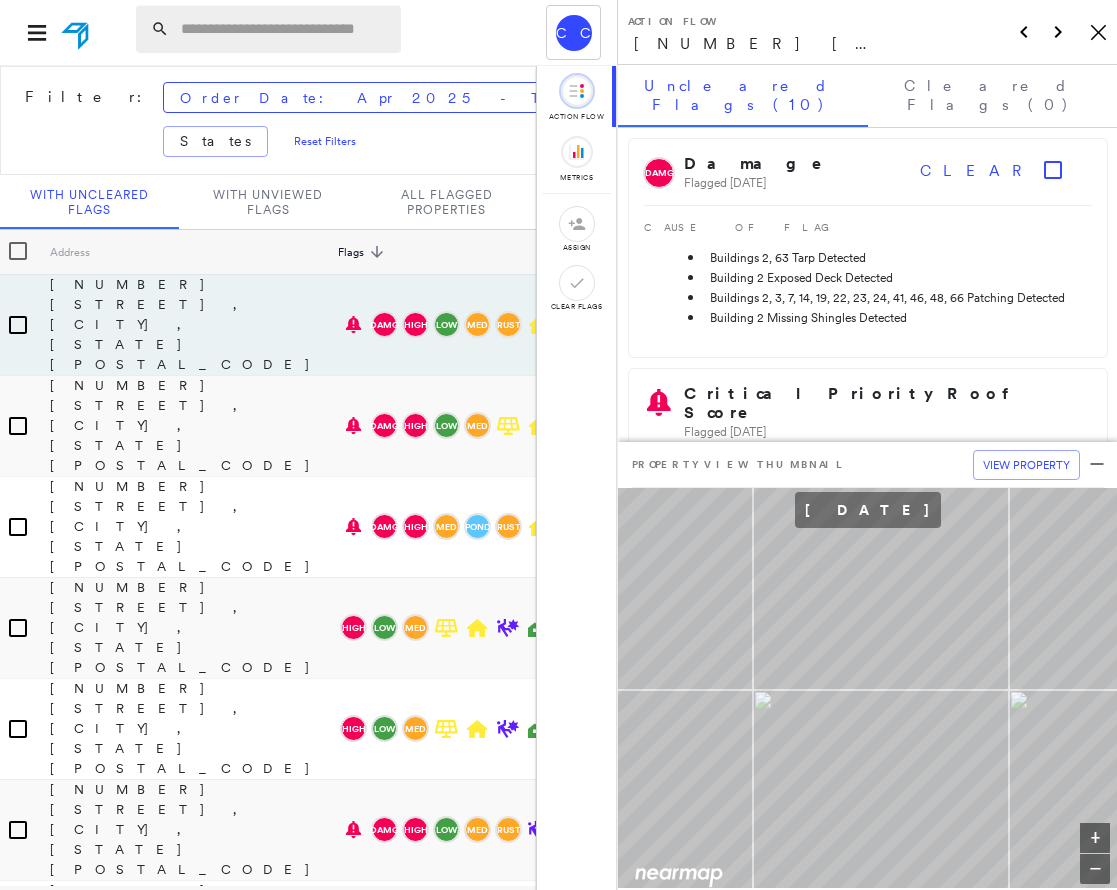 click at bounding box center [285, 29] 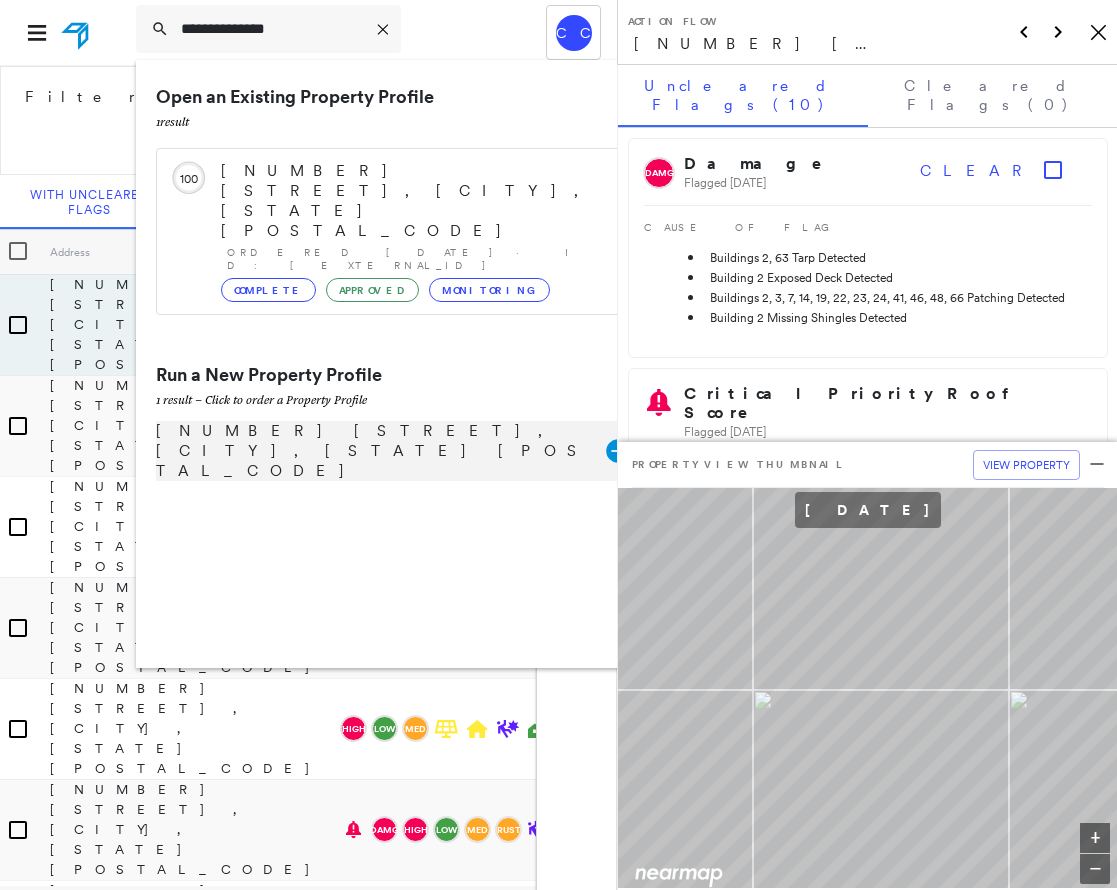 type on "**********" 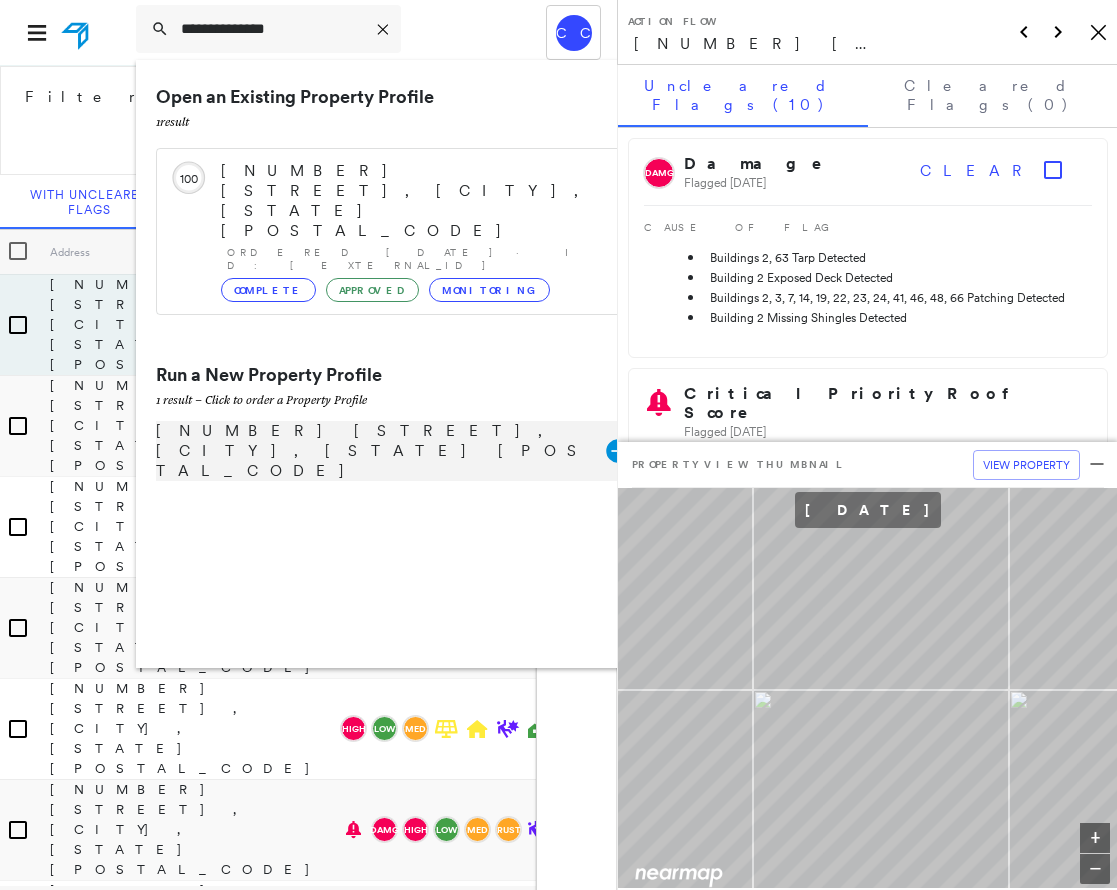 click on "[NUMBER] [STREET], [CITY], [STATE] [POSTAL_CODE]" at bounding box center (381, 451) 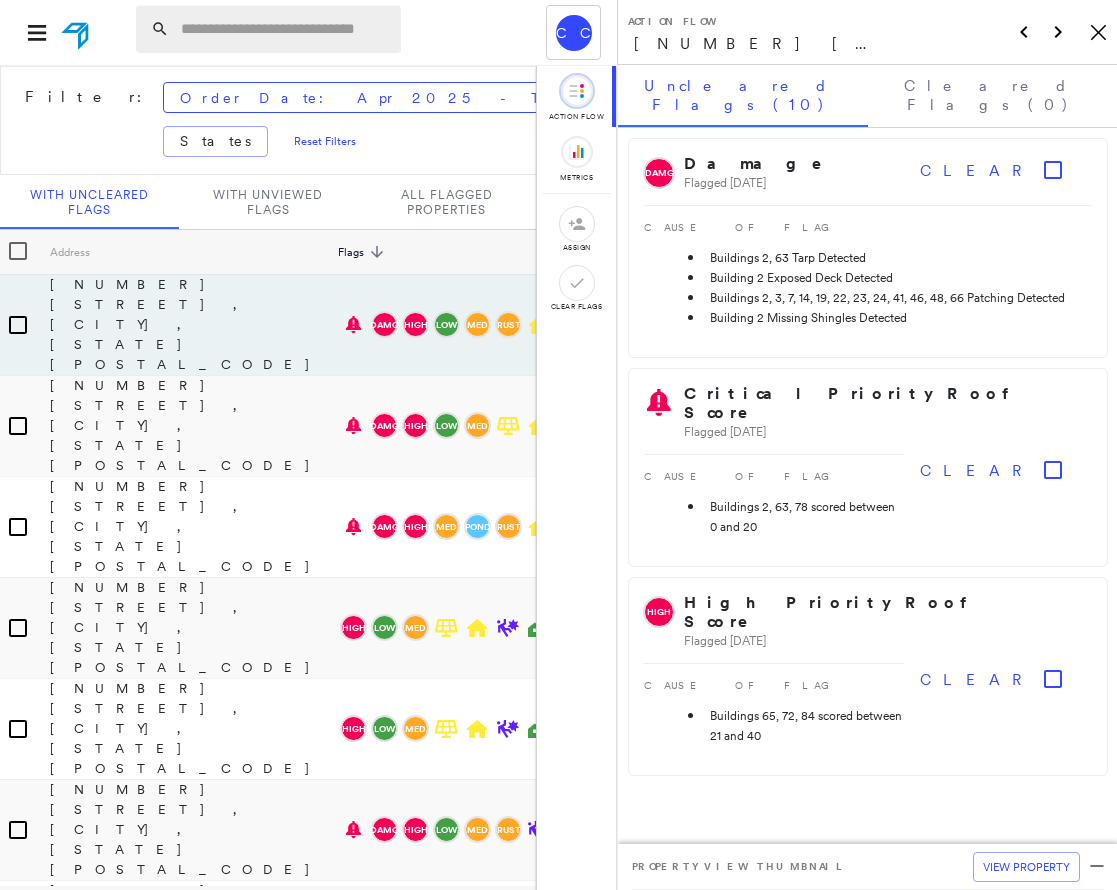 click at bounding box center (285, 29) 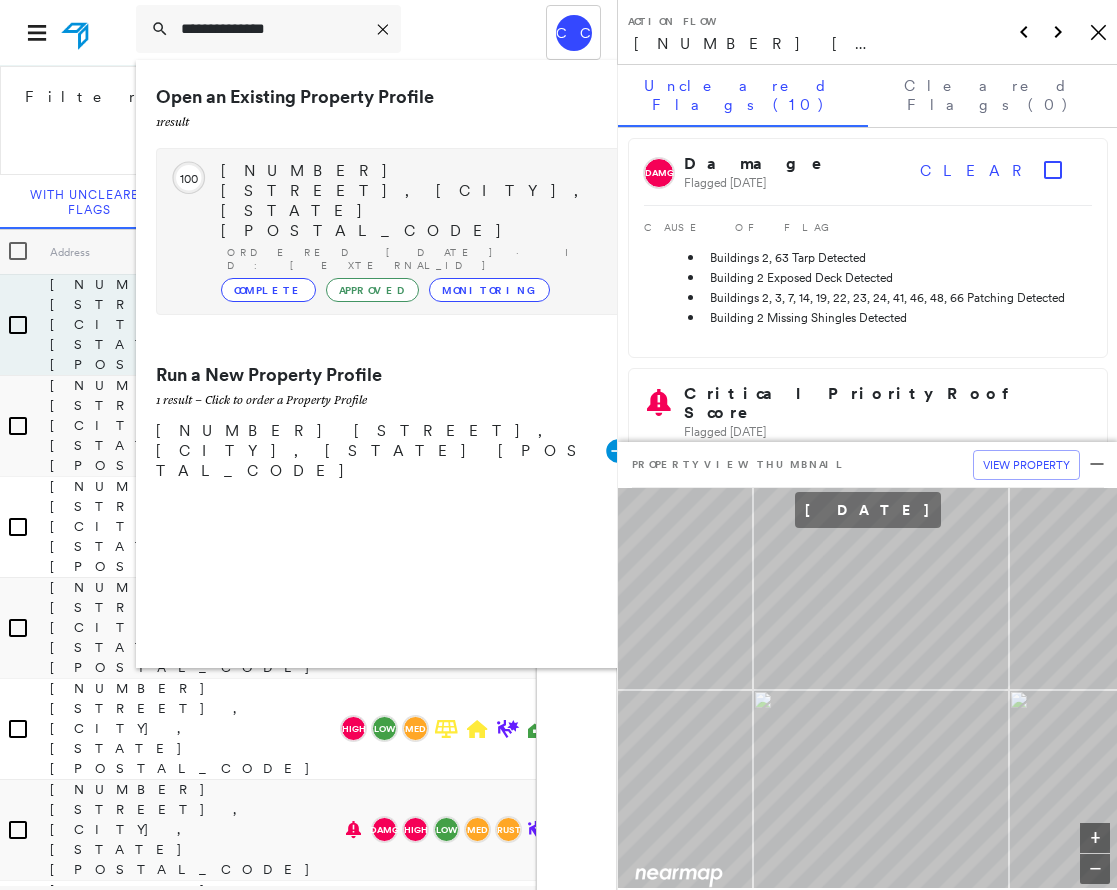 type on "**********" 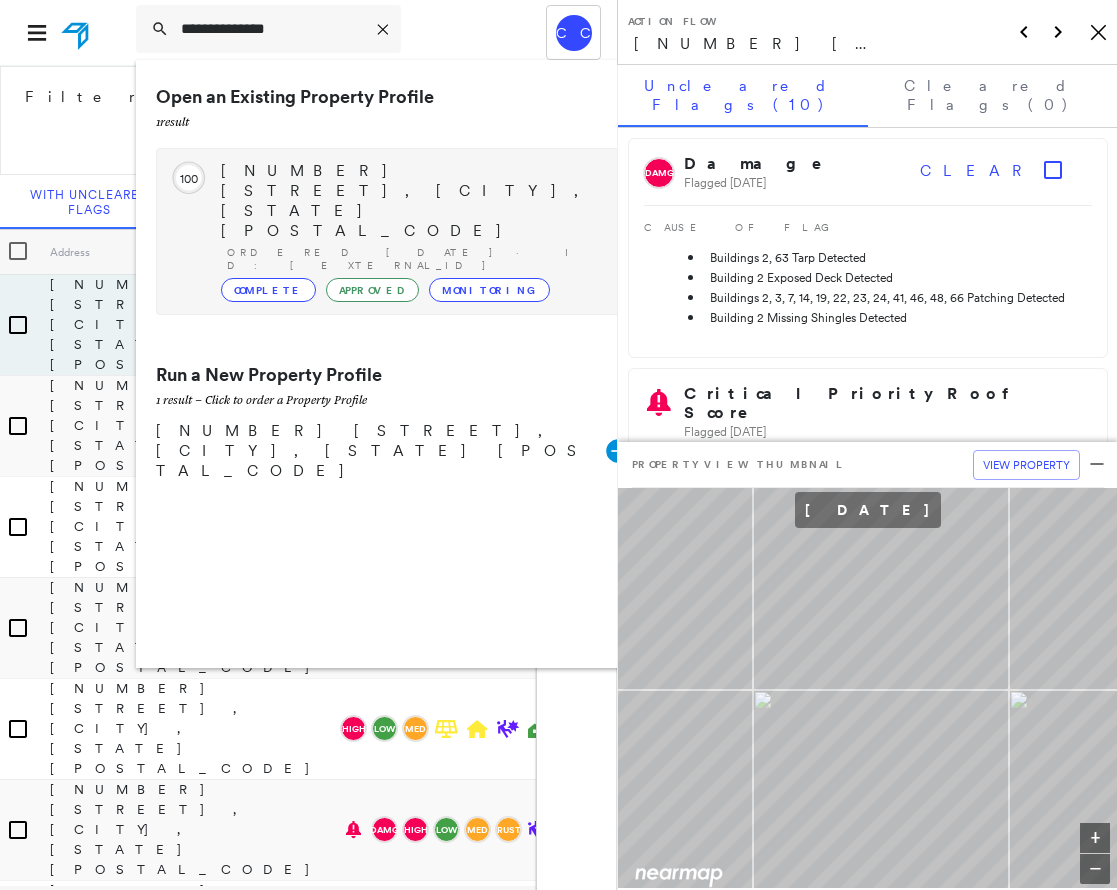 click on "Complete" at bounding box center (268, 290) 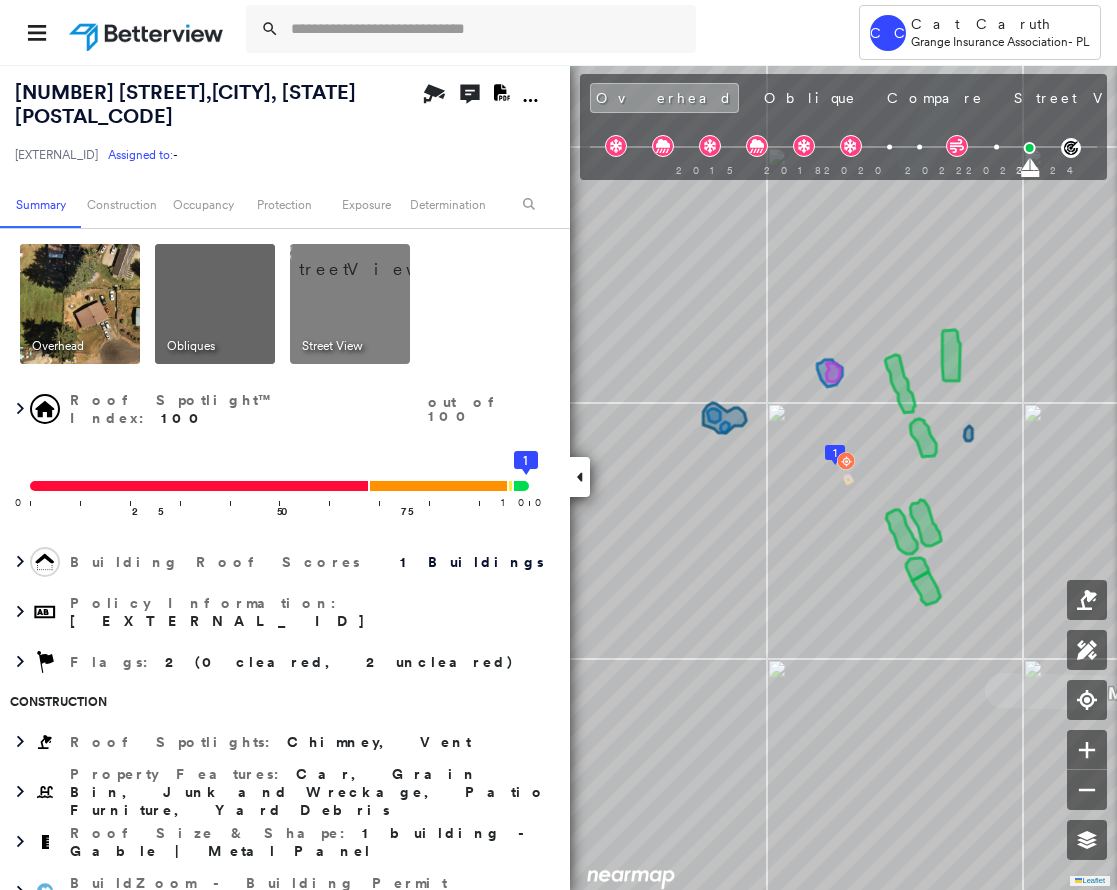 click at bounding box center (580, 477) 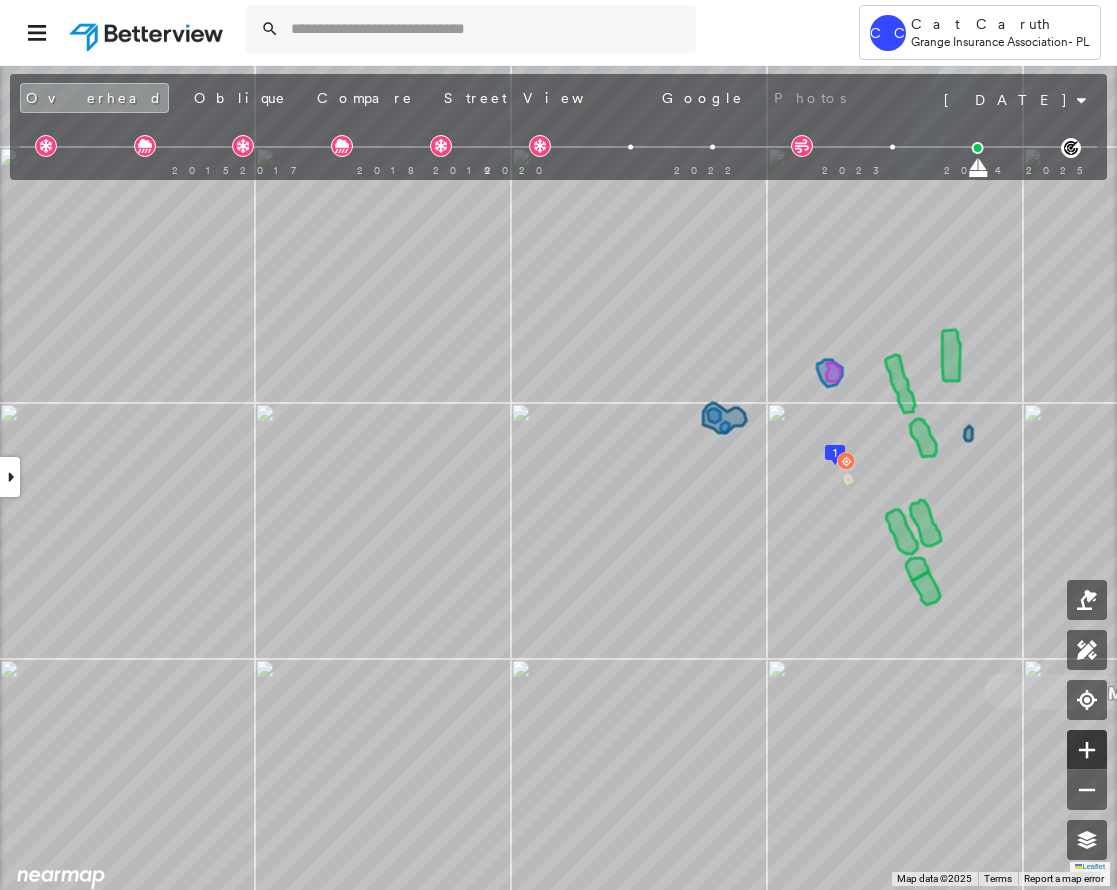 click at bounding box center [1087, 750] 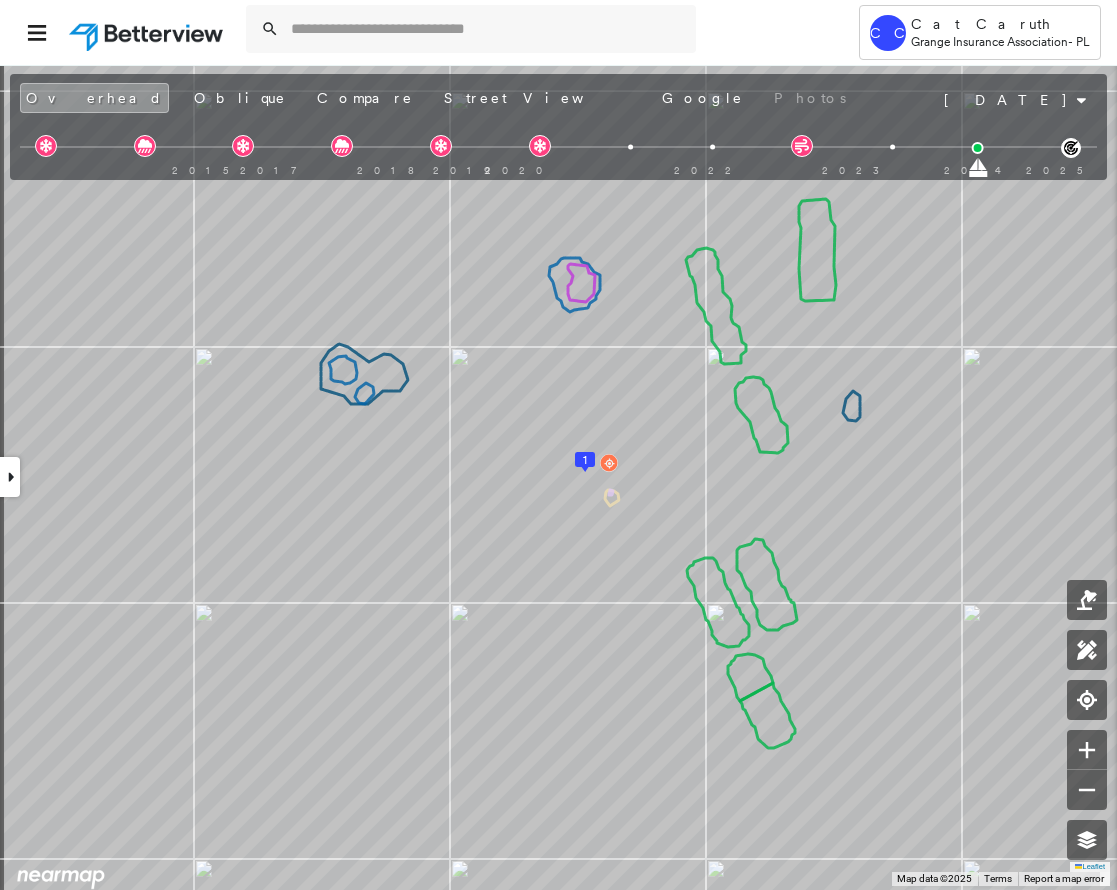 drag, startPoint x: 651, startPoint y: 618, endPoint x: 758, endPoint y: 669, distance: 118.5327 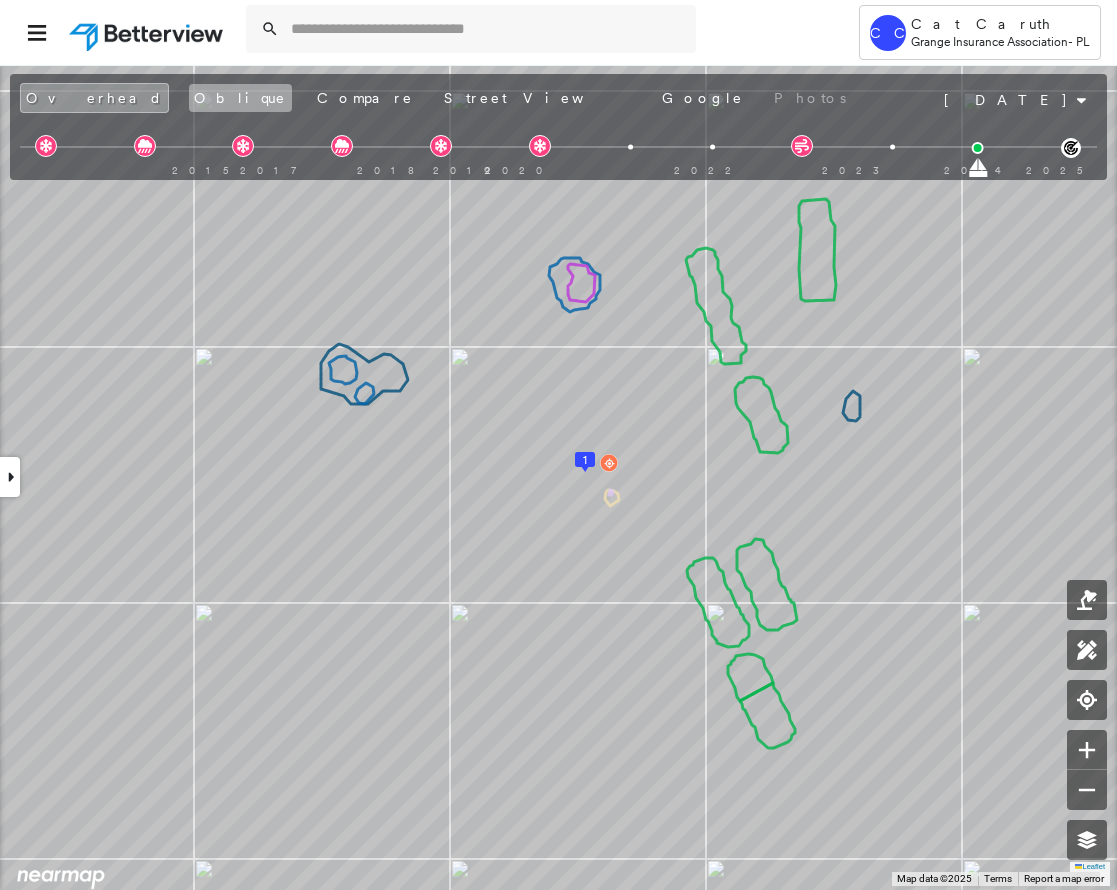 click on "Oblique" at bounding box center (240, 98) 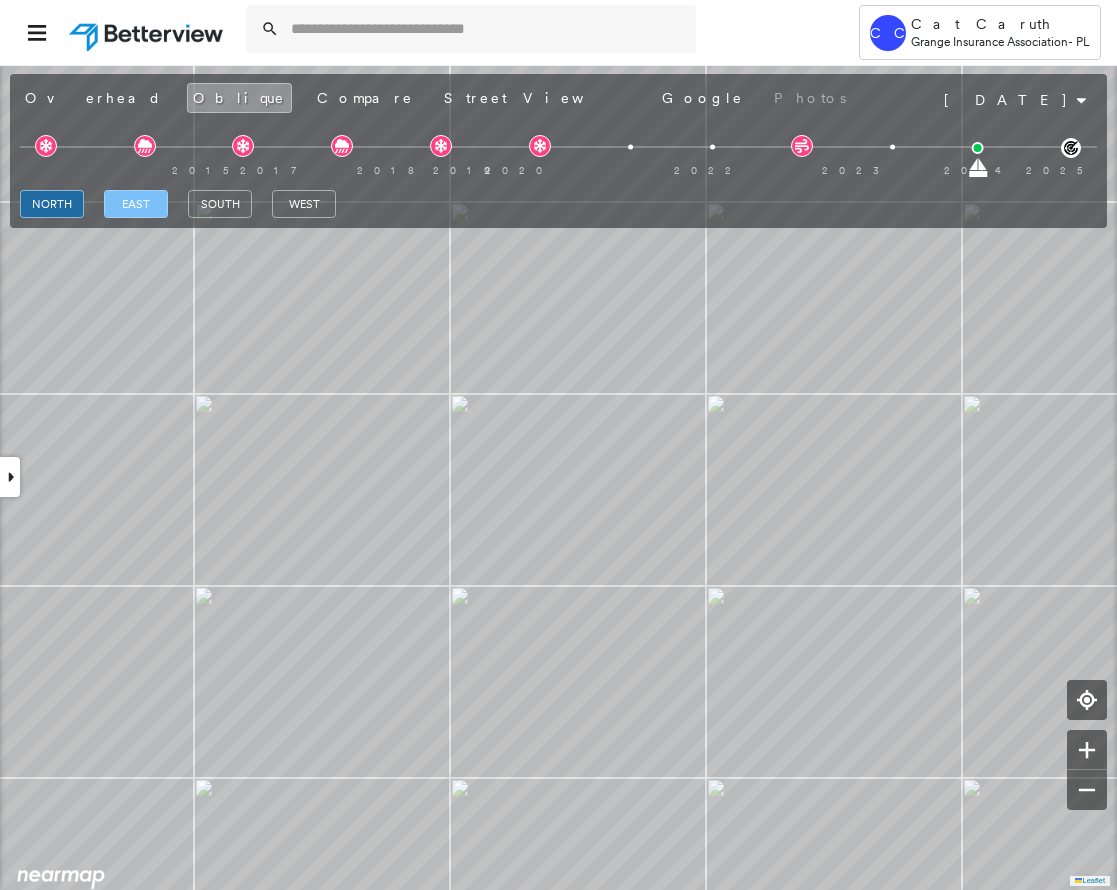 click on "east" at bounding box center (136, 204) 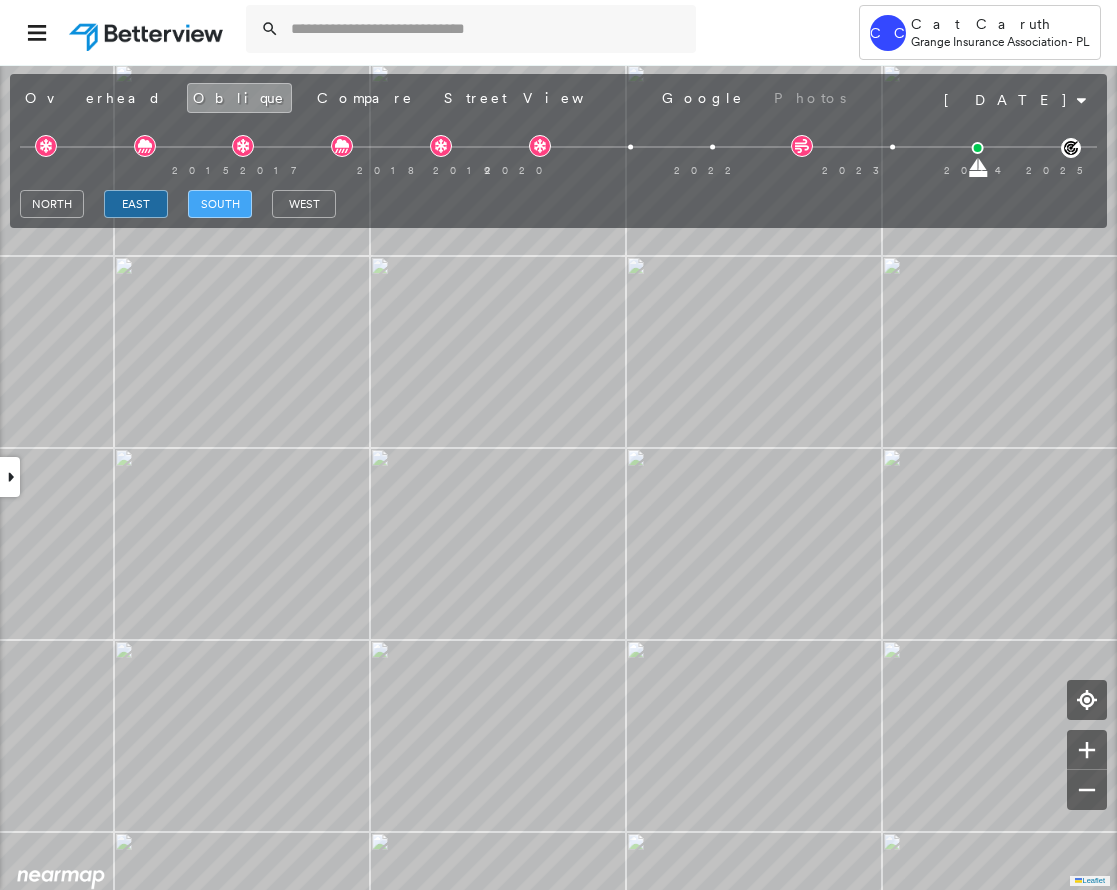 click on "south" at bounding box center [220, 204] 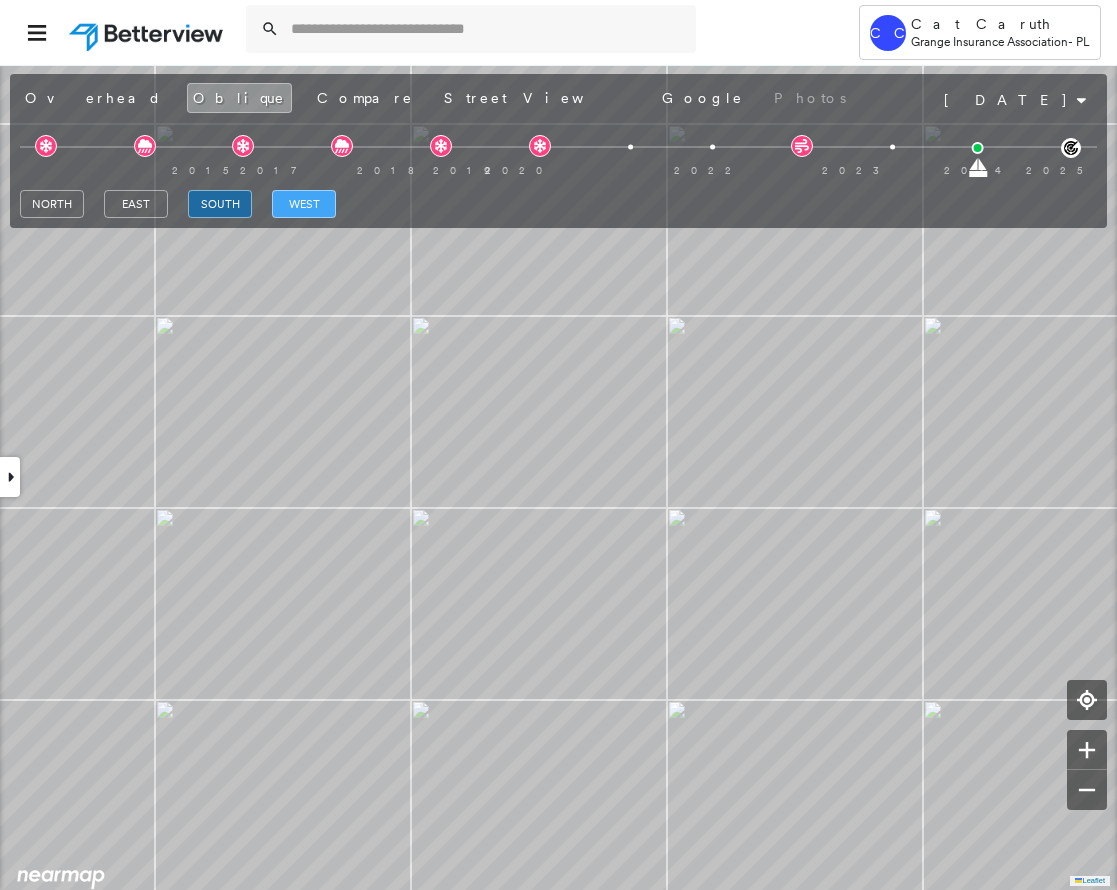 click on "west" at bounding box center [304, 204] 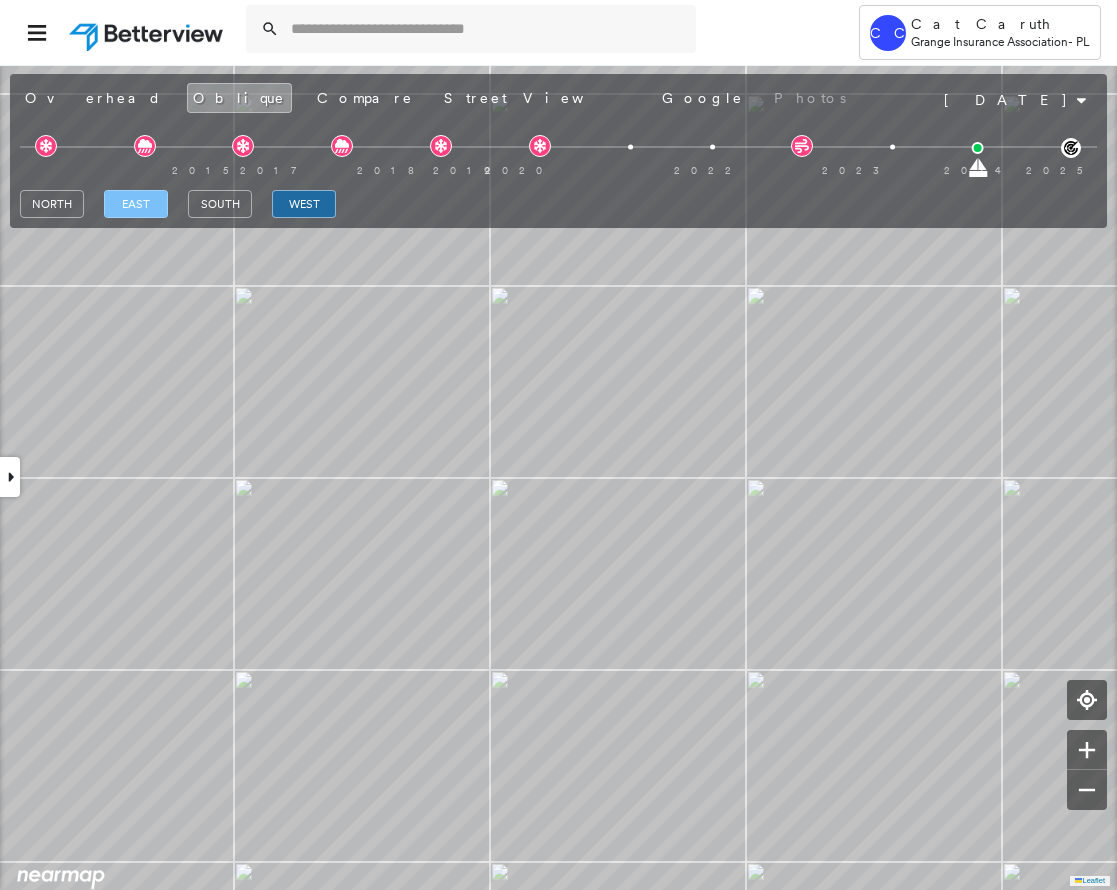 click on "east" at bounding box center (136, 204) 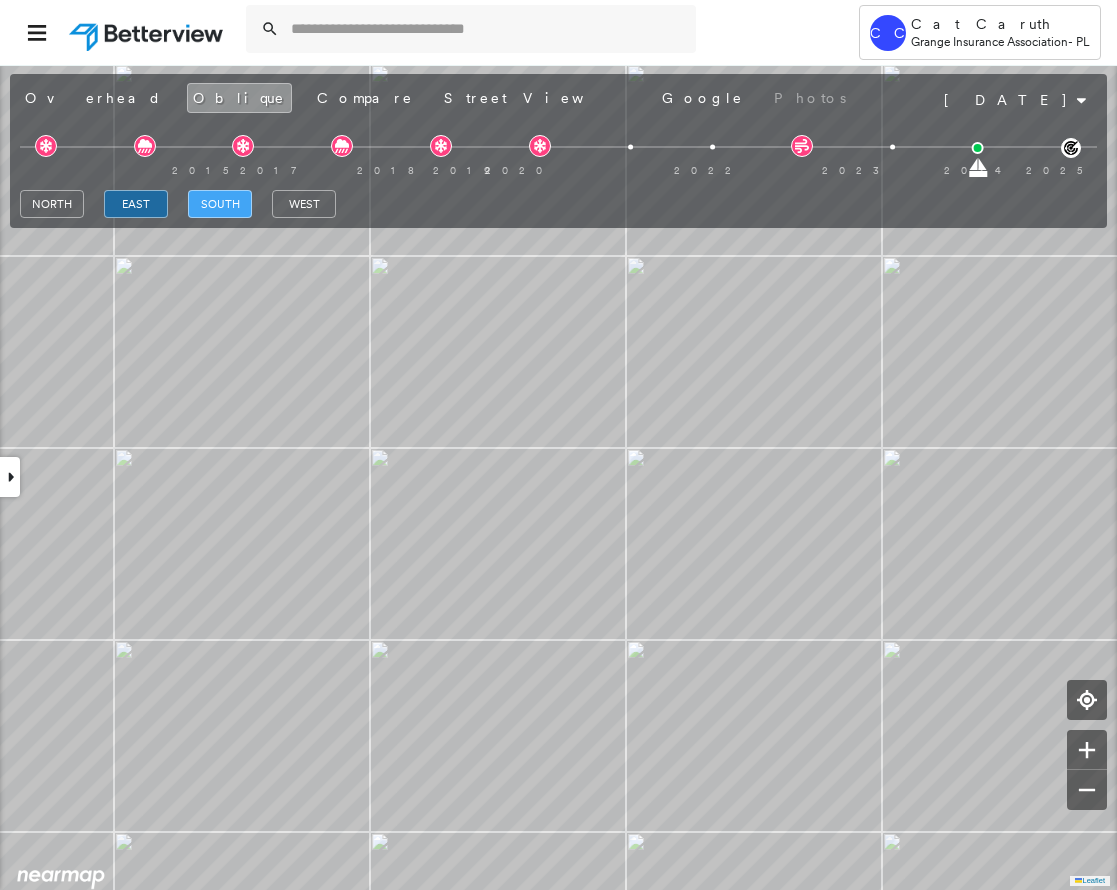 click on "south" at bounding box center [220, 204] 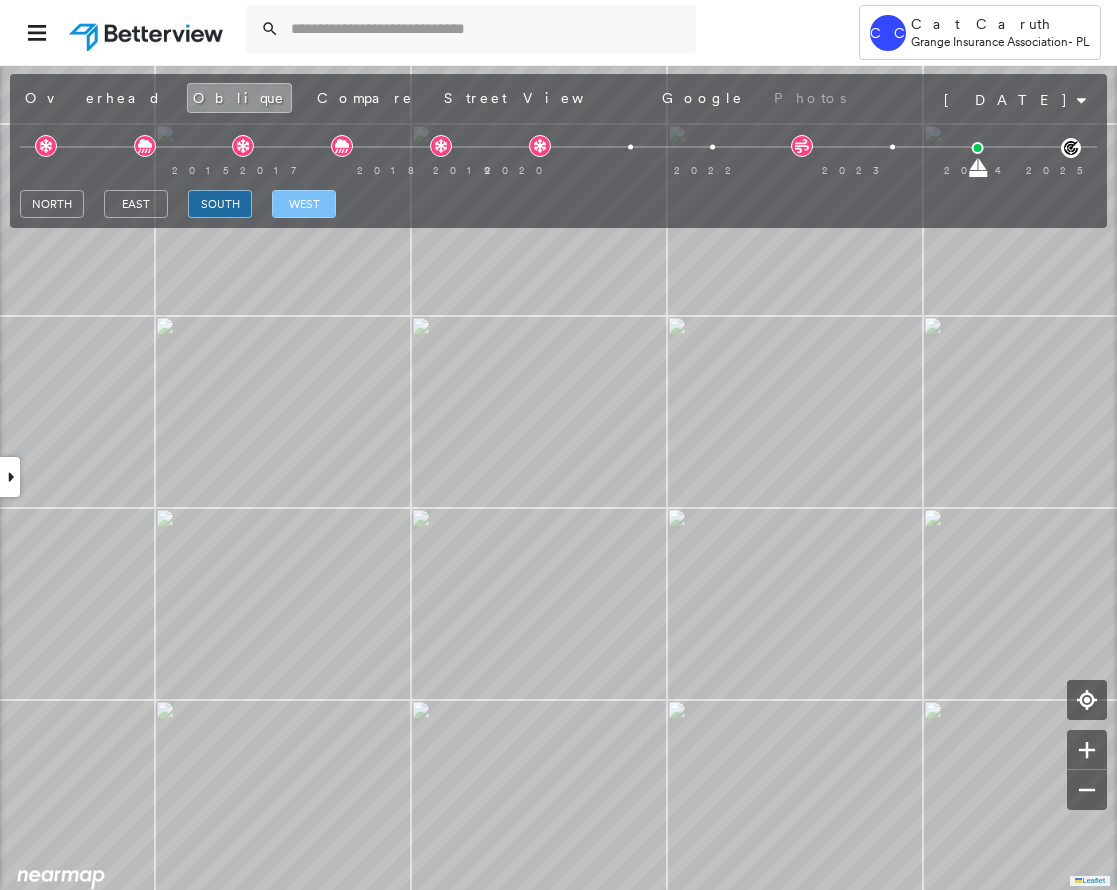 click on "west" at bounding box center [304, 204] 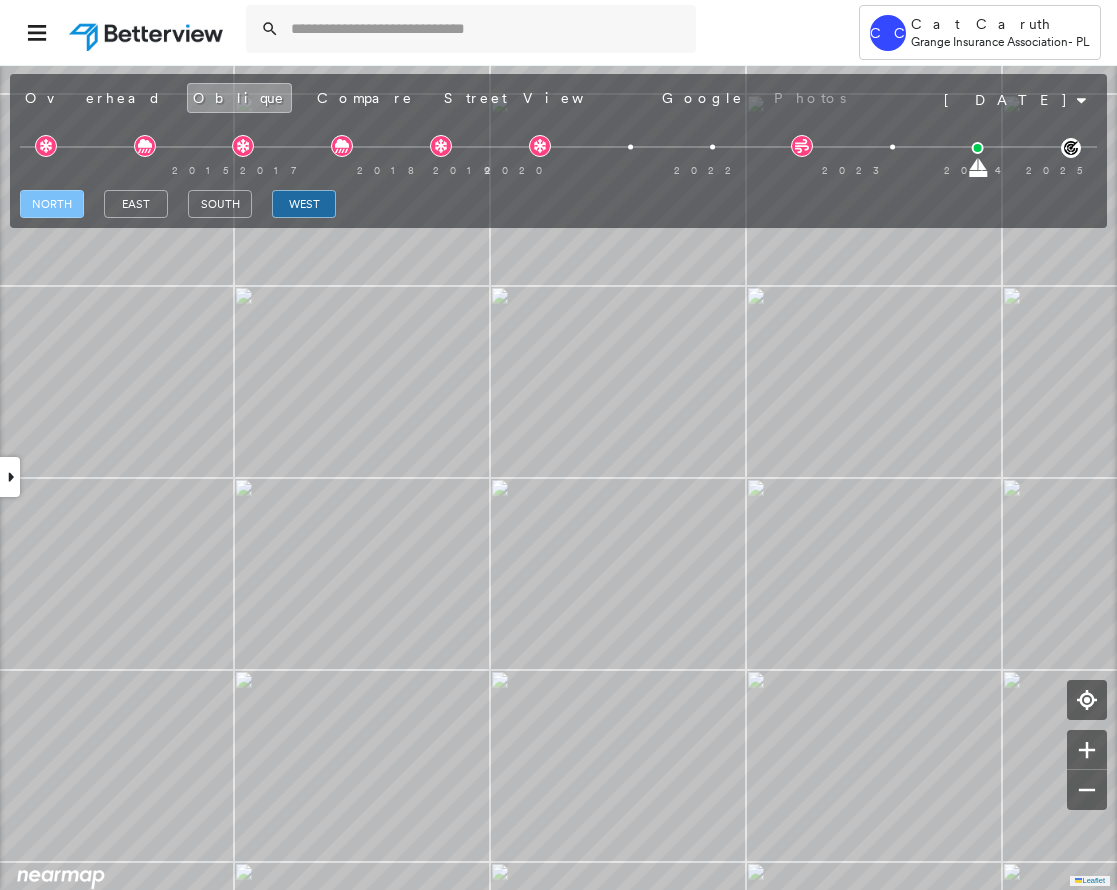 click on "north" at bounding box center (52, 204) 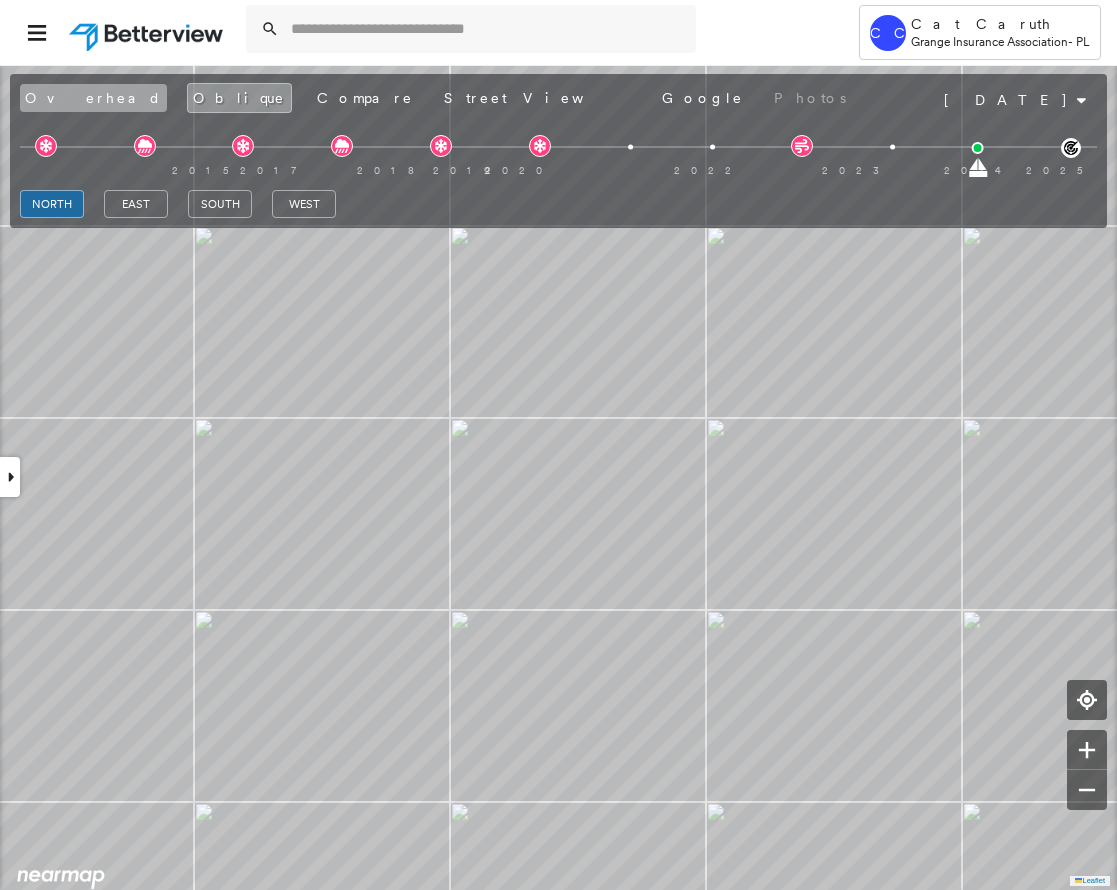 click on "Overhead" at bounding box center [93, 98] 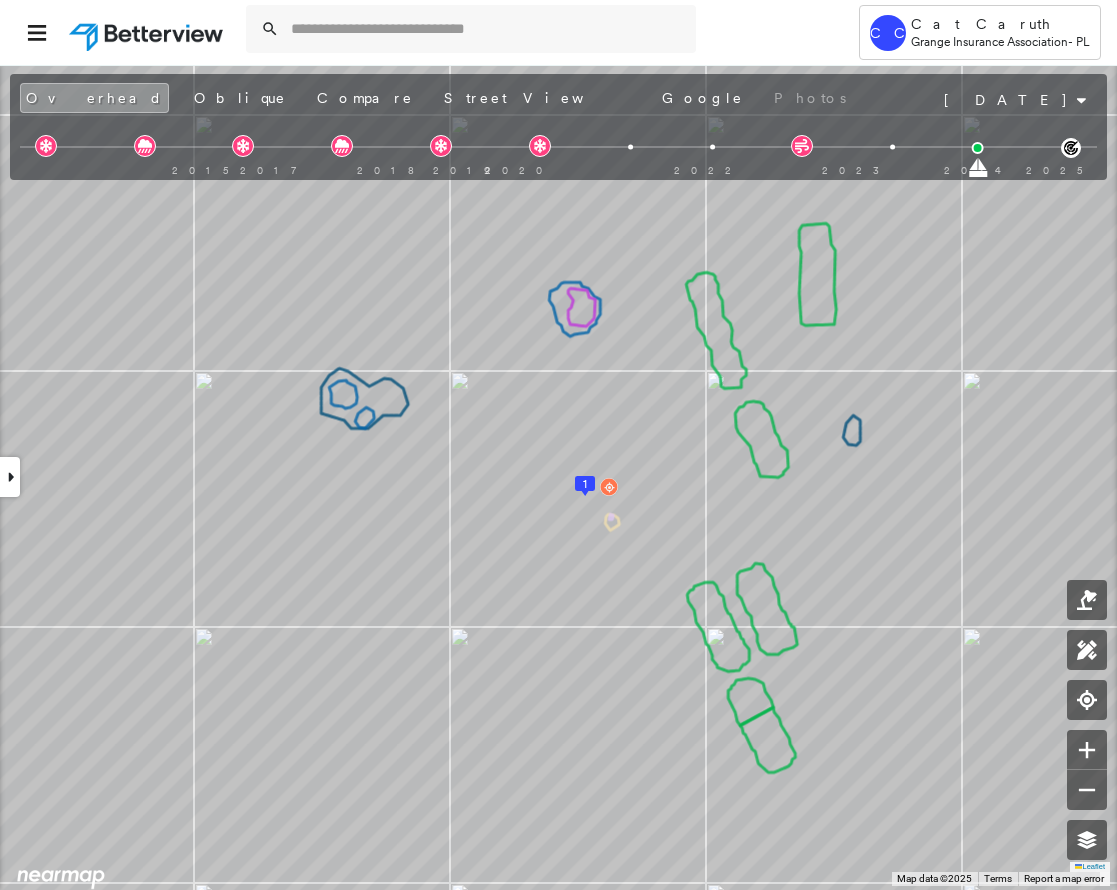 click at bounding box center (10, 477) 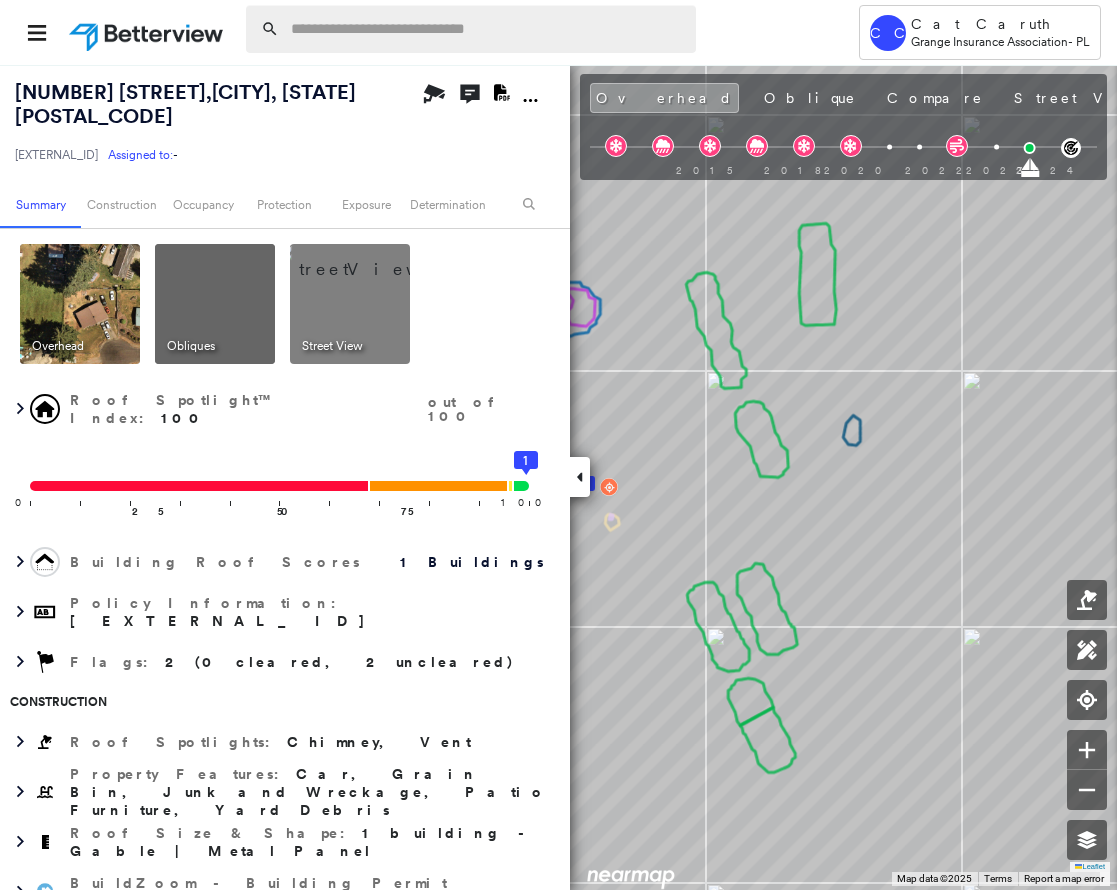 click at bounding box center (487, 29) 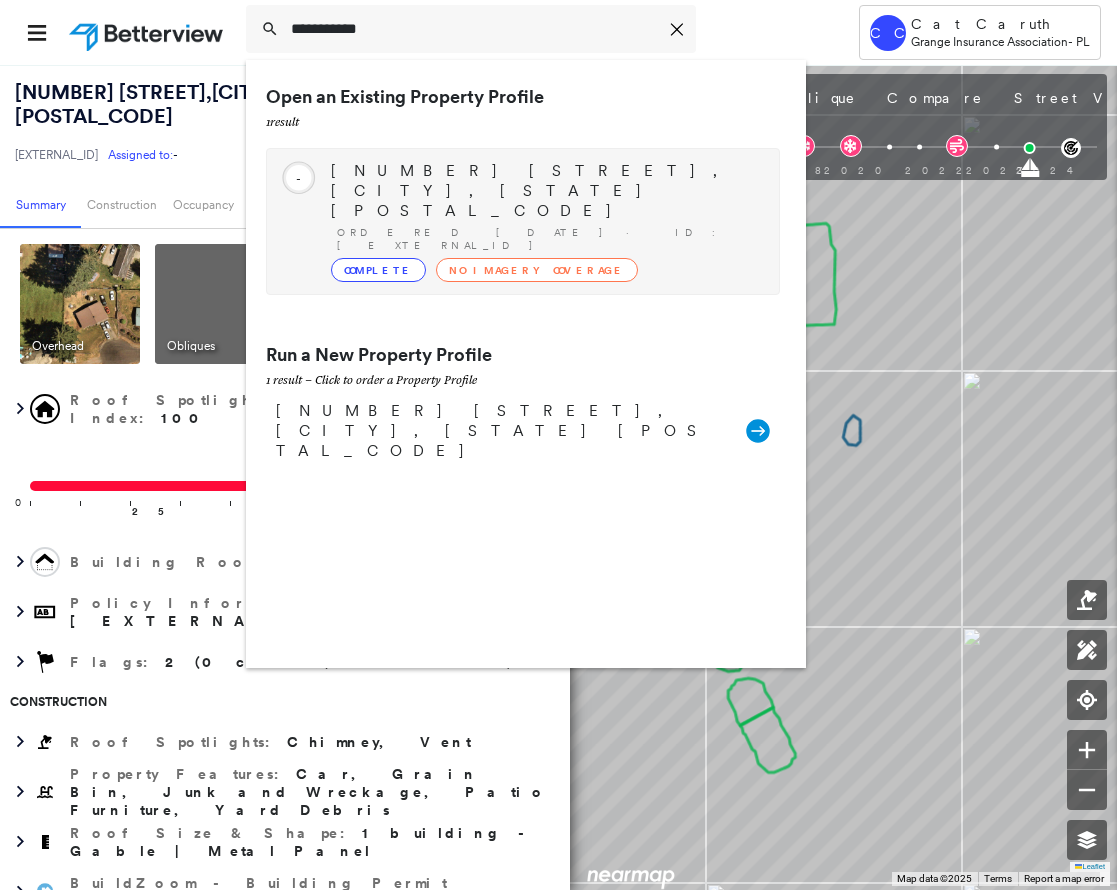 type on "**********" 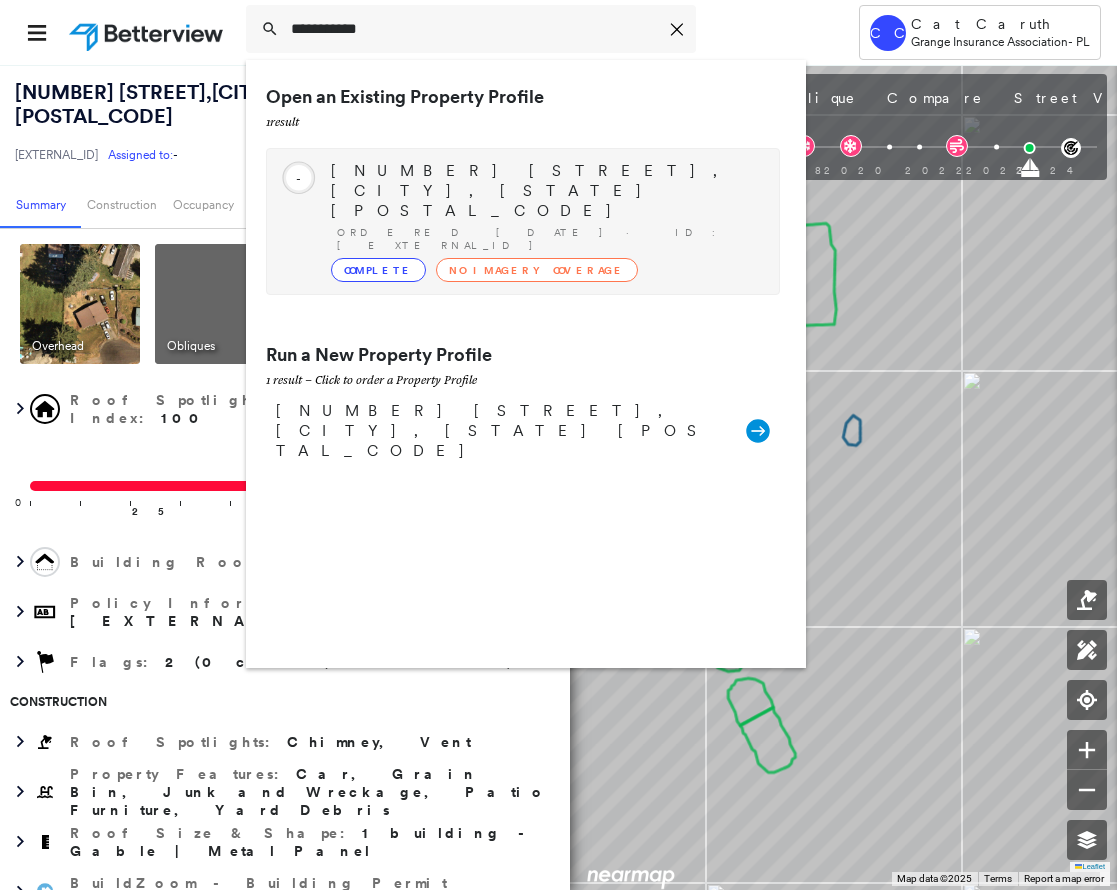 click on "Complete" at bounding box center [378, 270] 